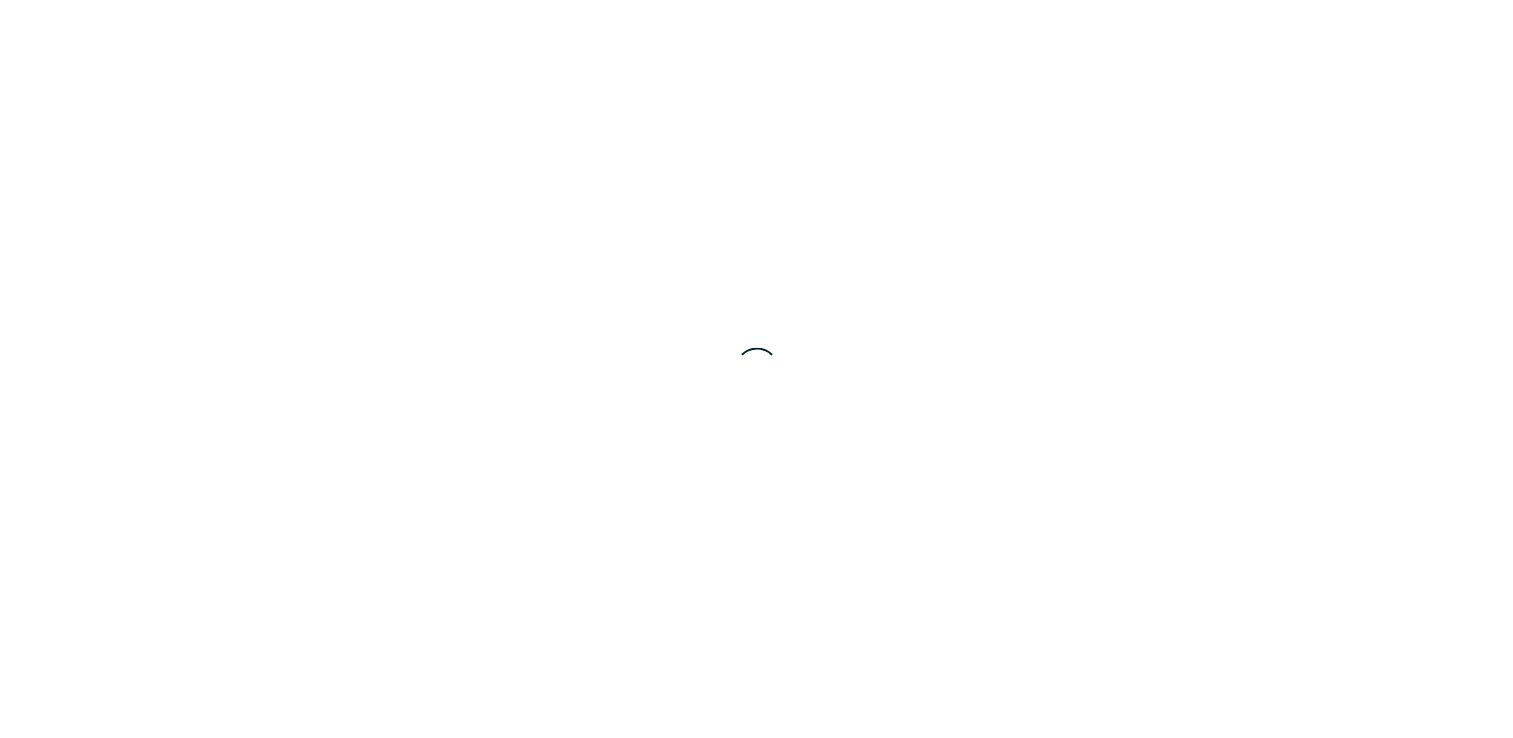 scroll, scrollTop: 0, scrollLeft: 0, axis: both 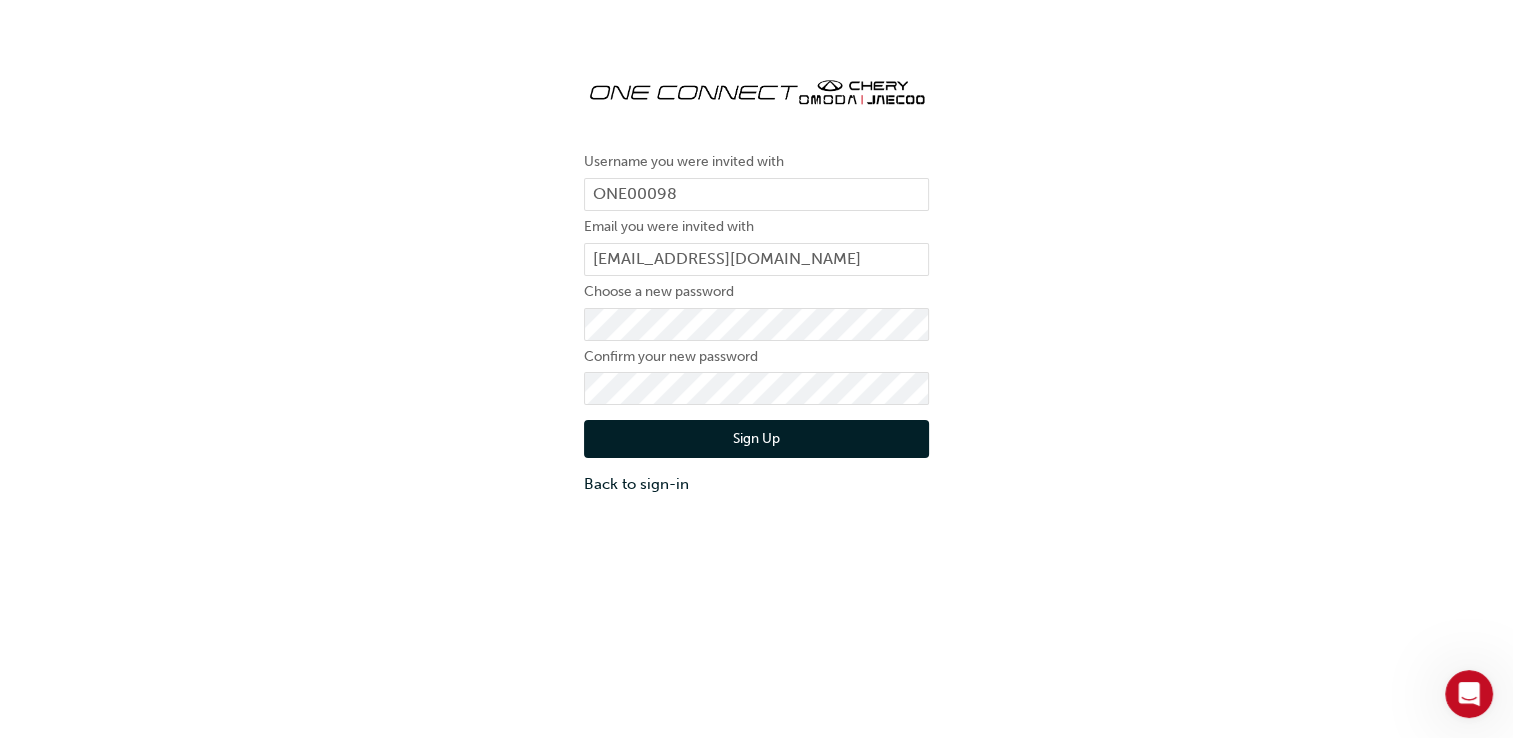 click on "Sign Up" at bounding box center (756, 439) 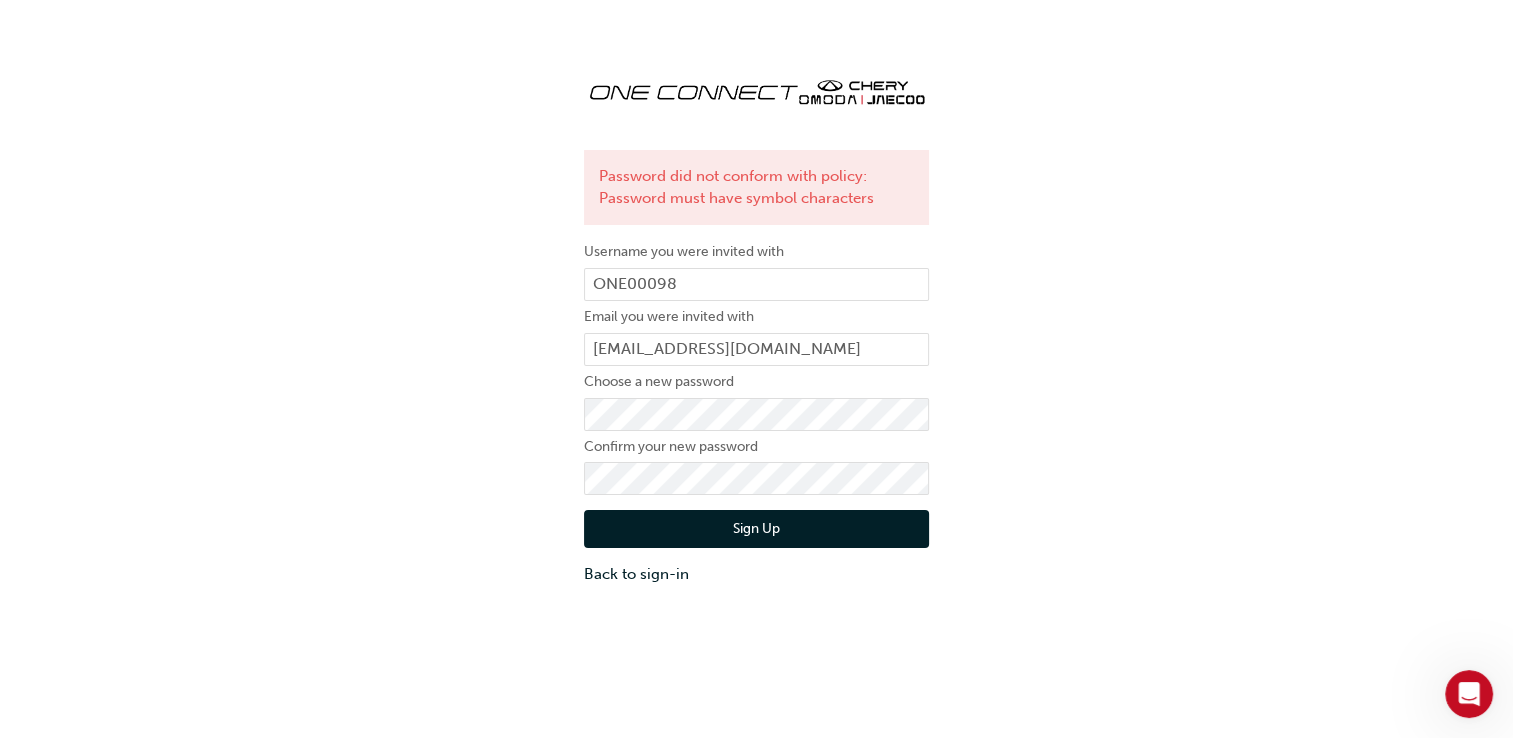 click on "Password did not conform with policy: Password must have symbol characters Username you were invited with ONE00098 Email you were invited with akukreja@winger.co.nz Choose a new password Confirm your new password Sign Up Back to sign-in" at bounding box center [756, 322] 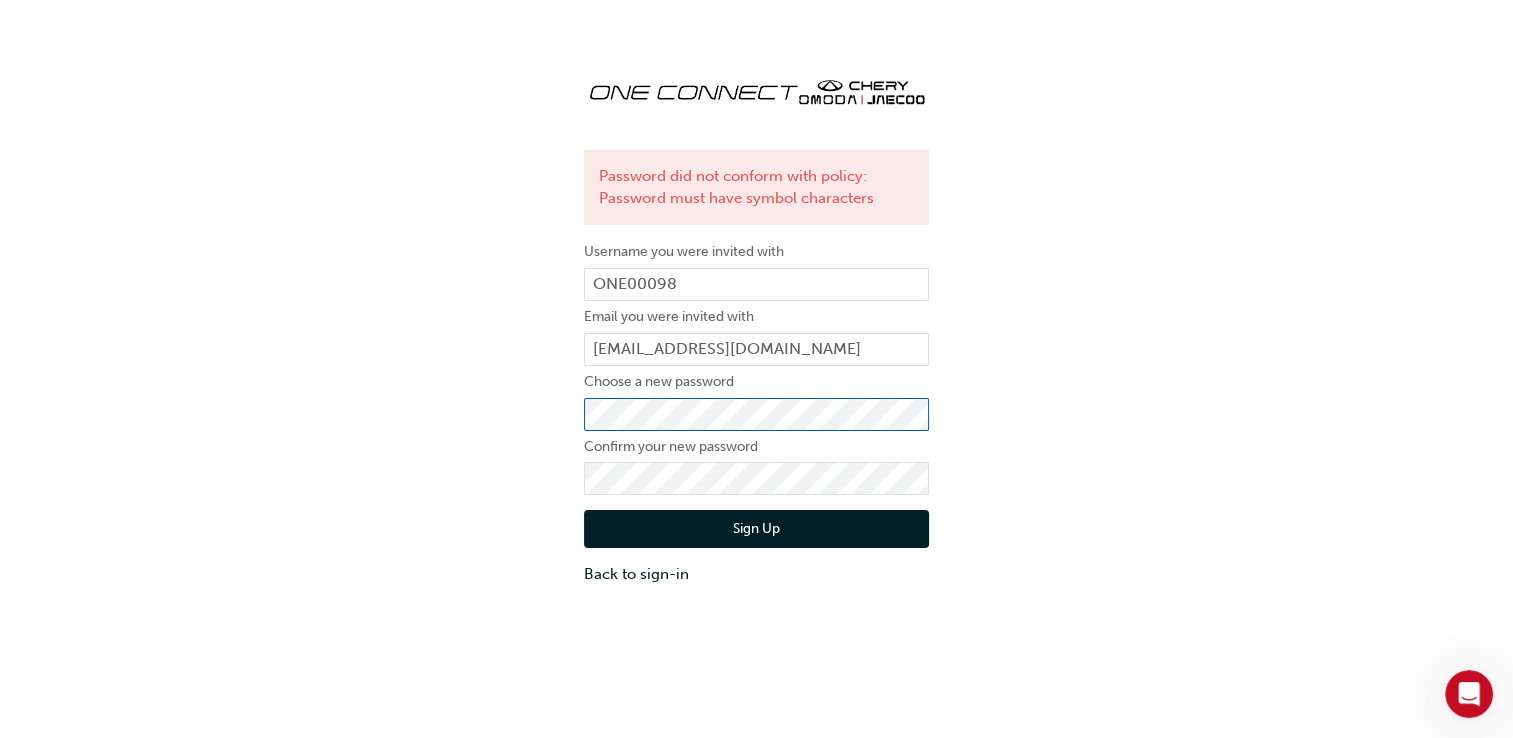 click on "Password did not conform with policy: Password must have symbol characters Username you were invited with ONE00098 Email you were invited with akukreja@winger.co.nz Choose a new password Confirm your new password Sign Up Back to sign-in" at bounding box center [756, 322] 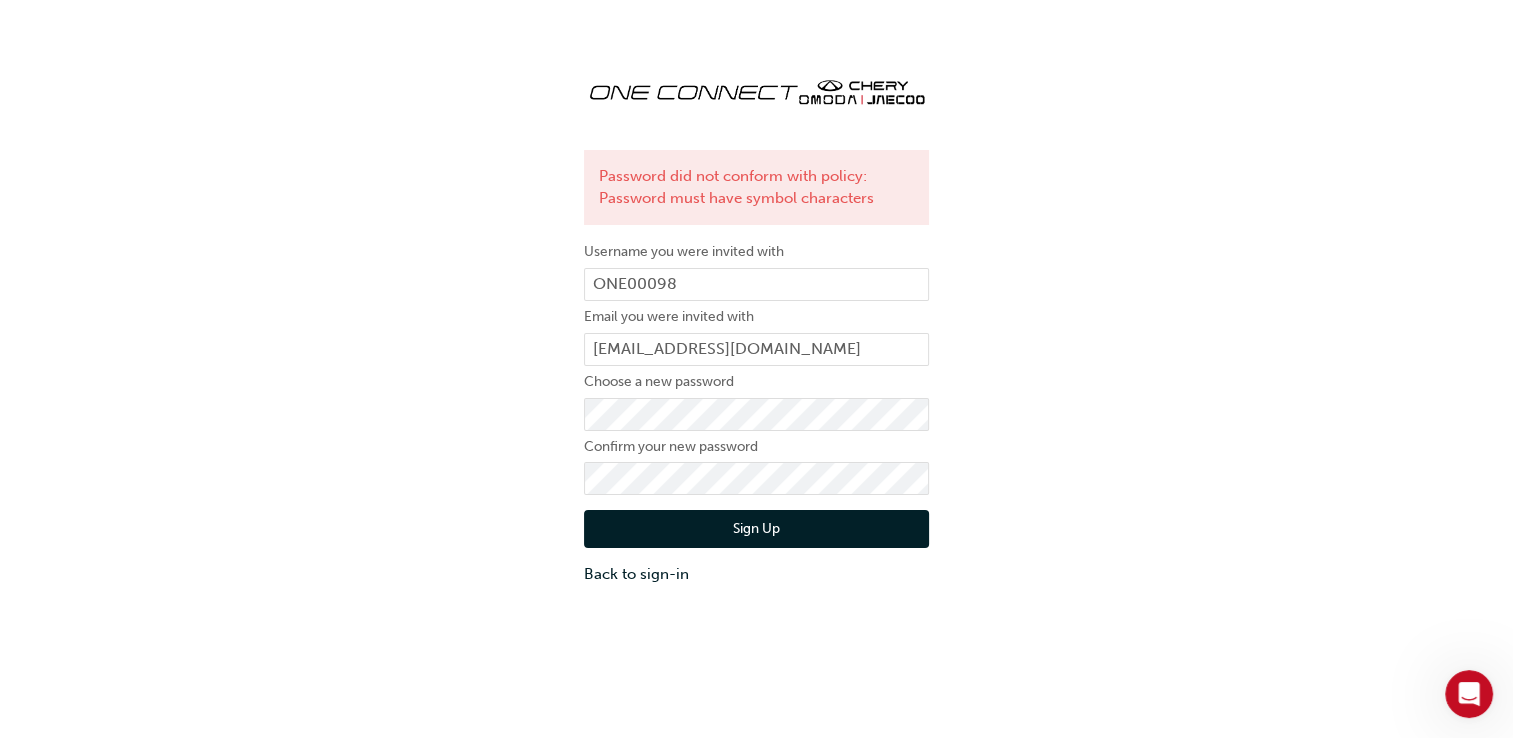 click on "Sign Up" at bounding box center [756, 529] 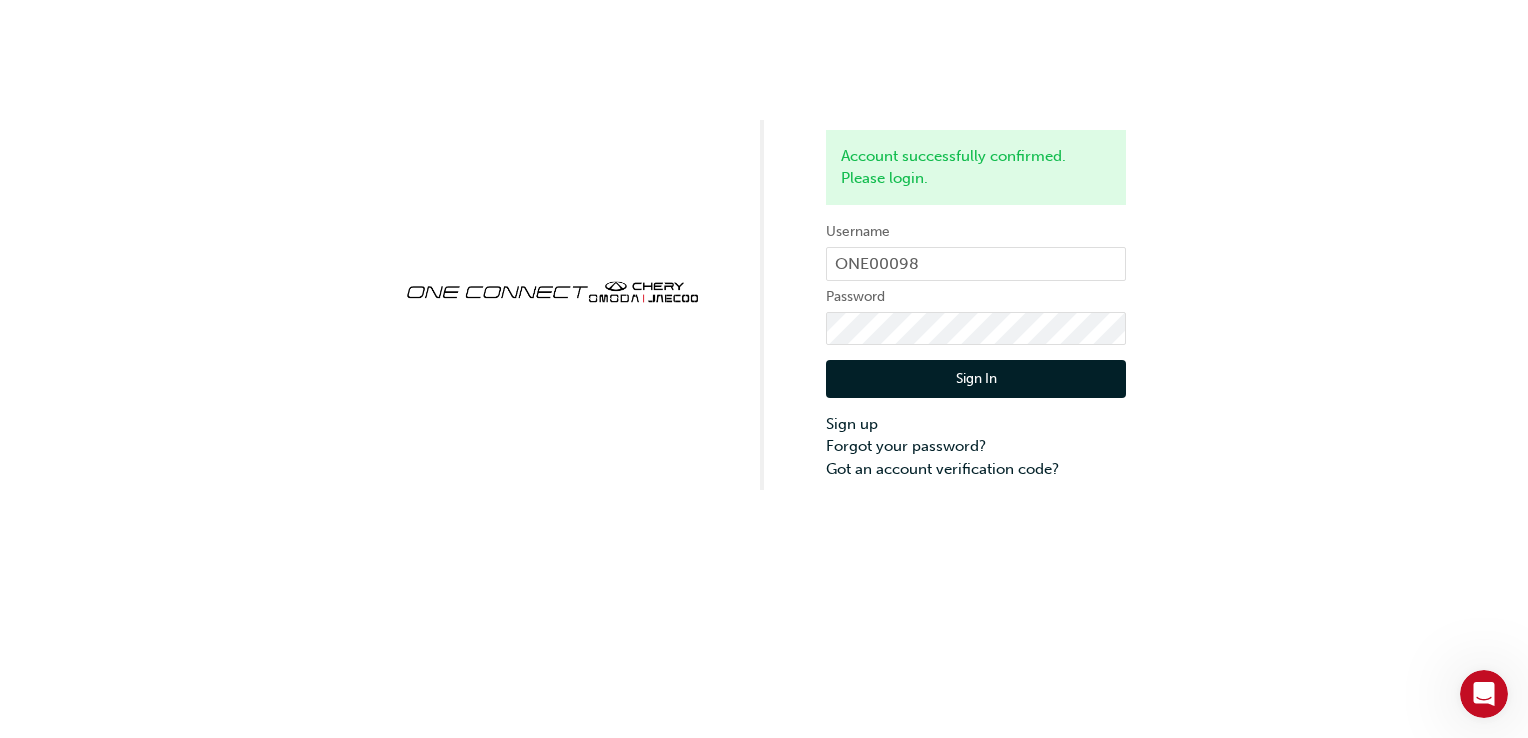 click on "Sign In" at bounding box center [976, 379] 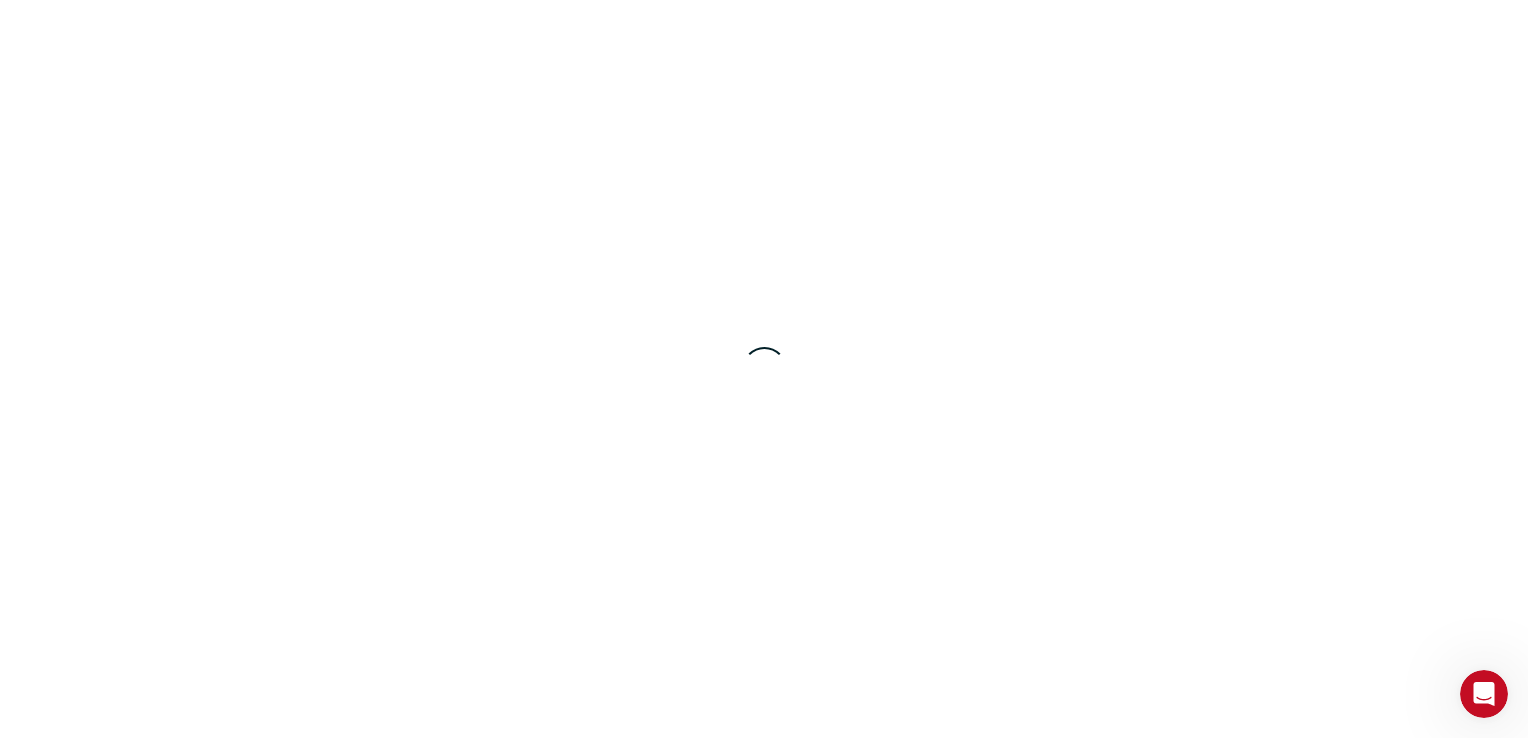 click at bounding box center (764, 369) 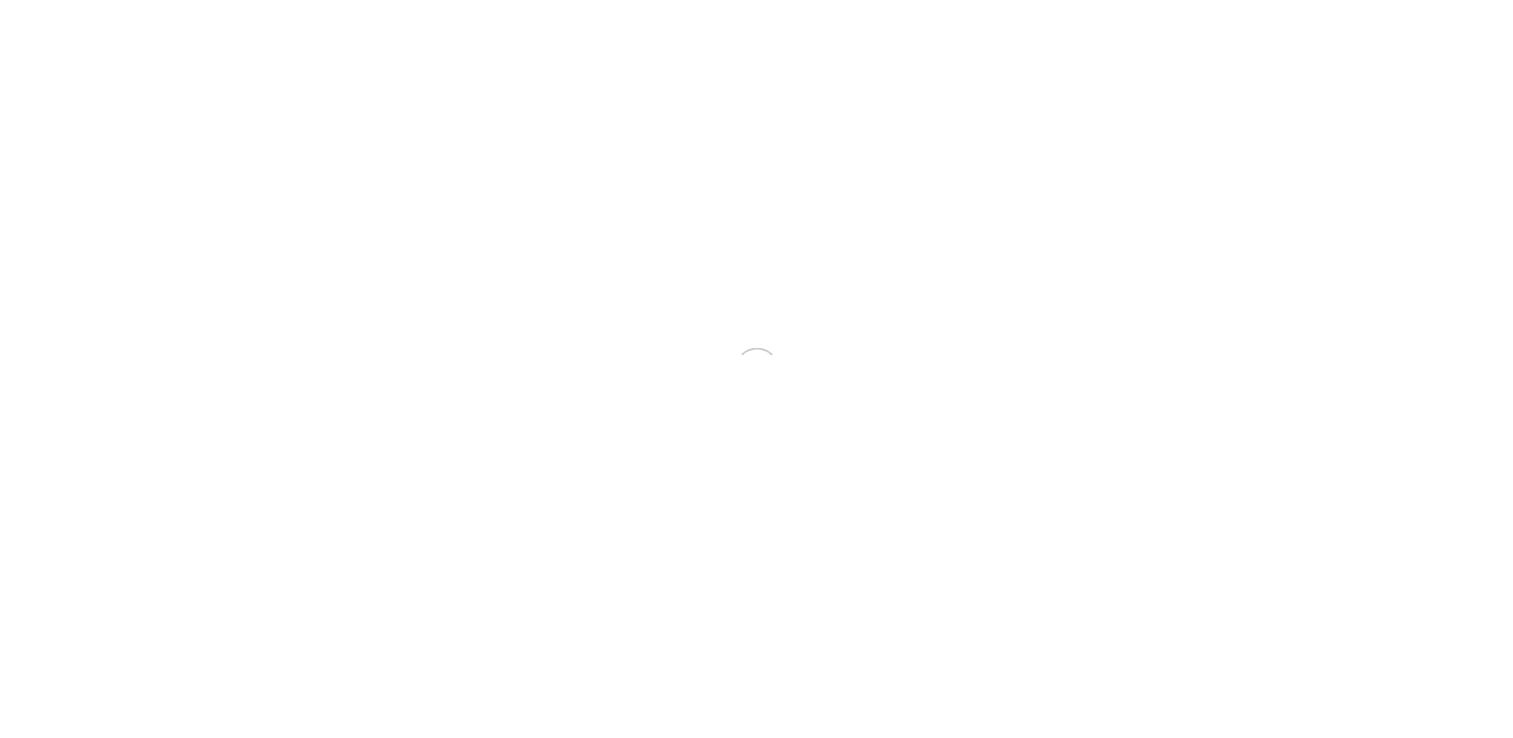 scroll, scrollTop: 0, scrollLeft: 0, axis: both 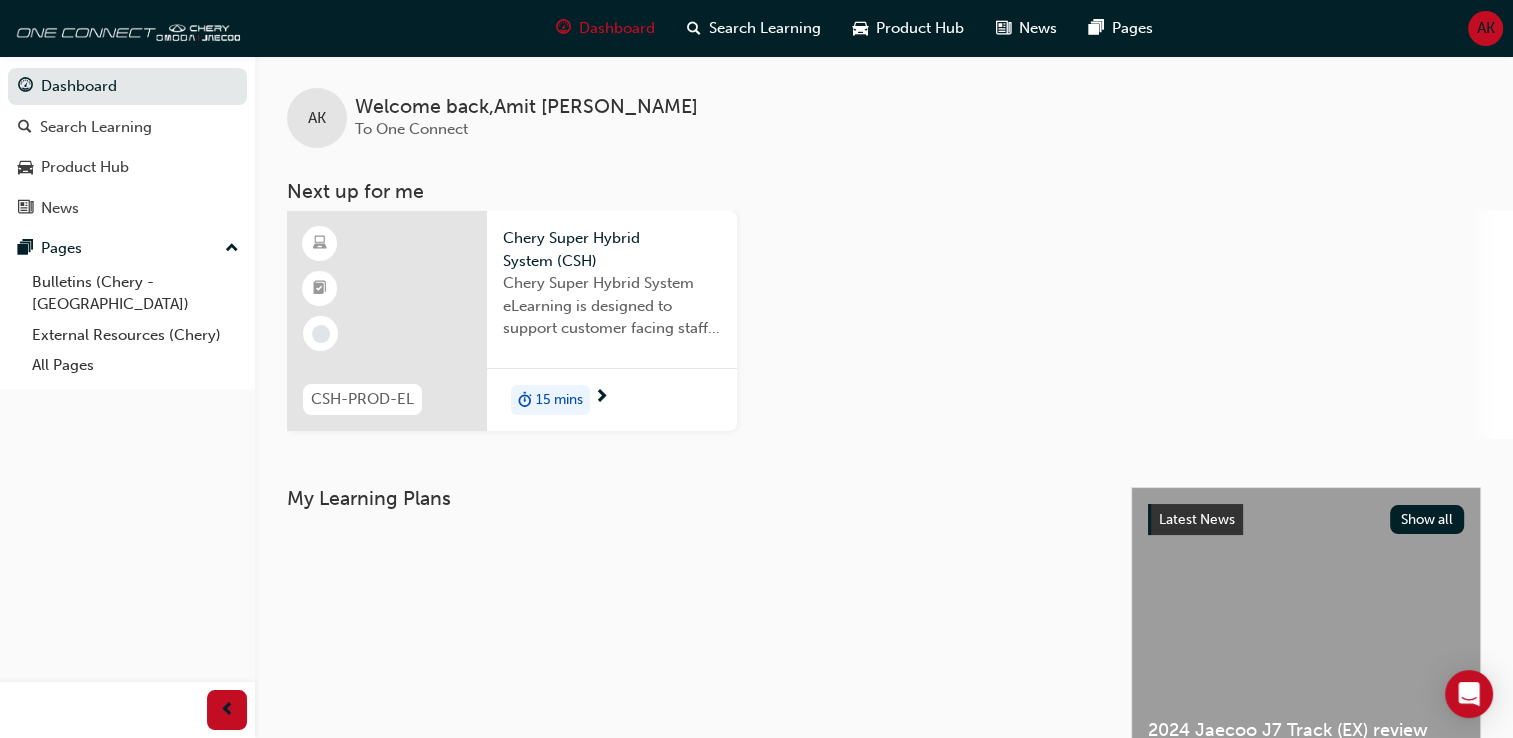 click on "15 mins" at bounding box center (559, 400) 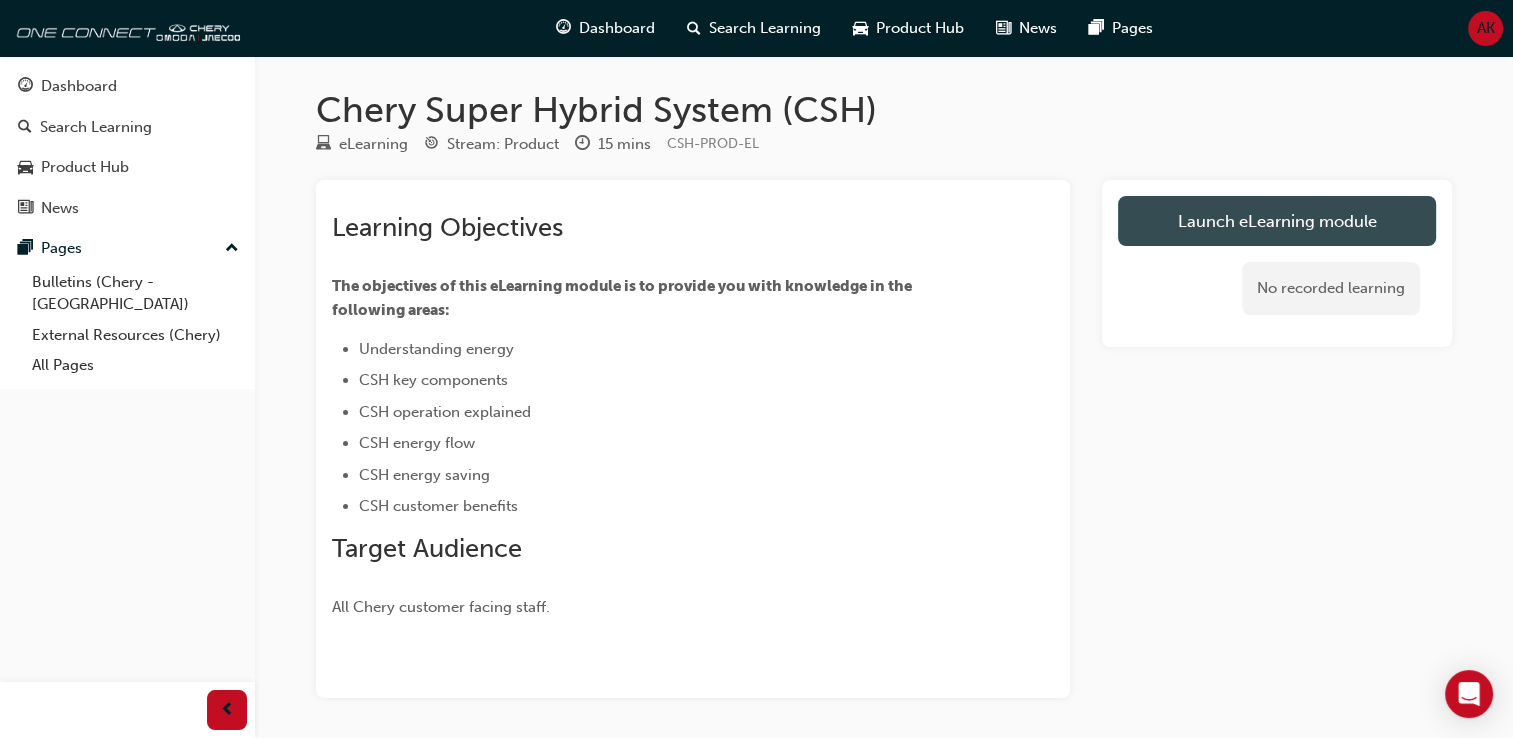 click on "Launch eLearning module" at bounding box center (1277, 221) 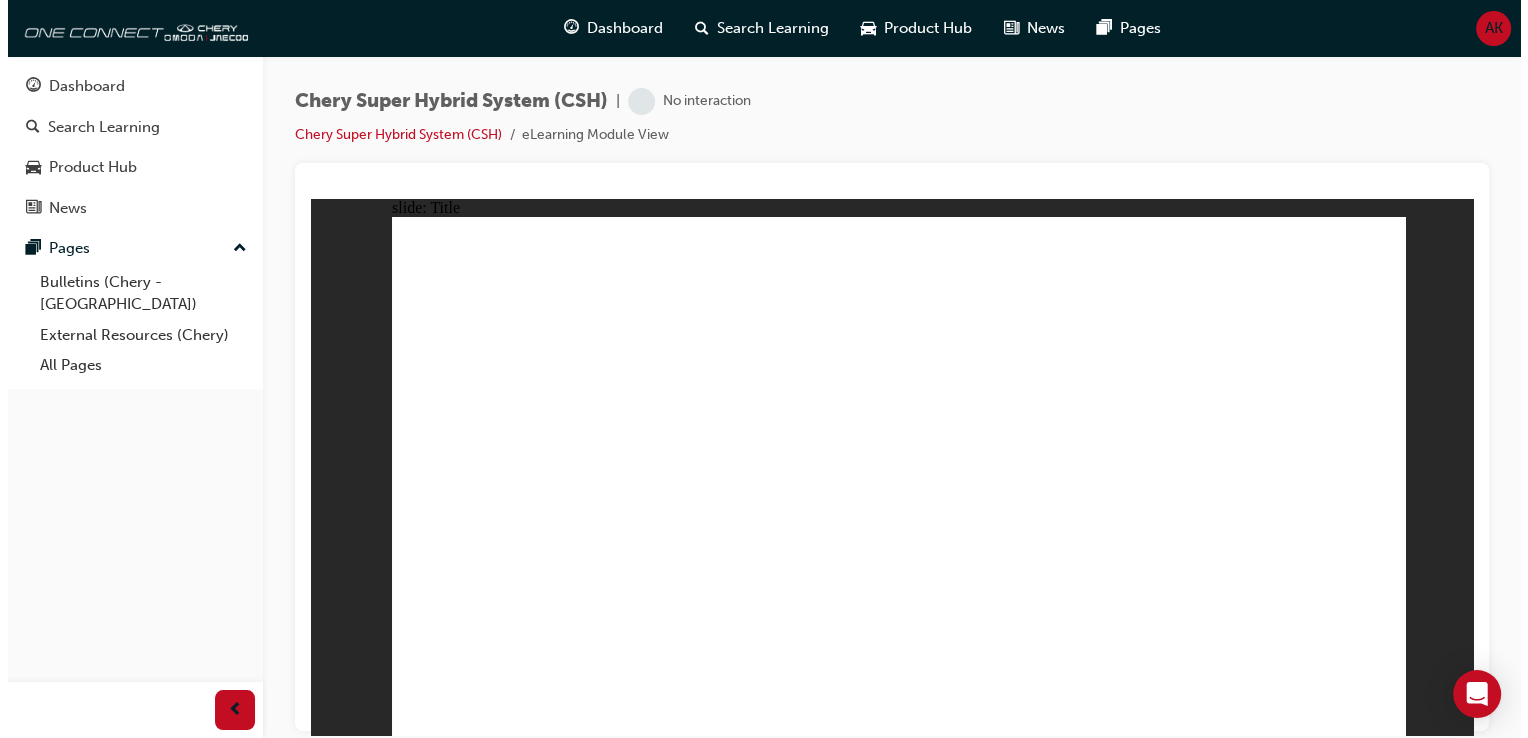 scroll, scrollTop: 0, scrollLeft: 0, axis: both 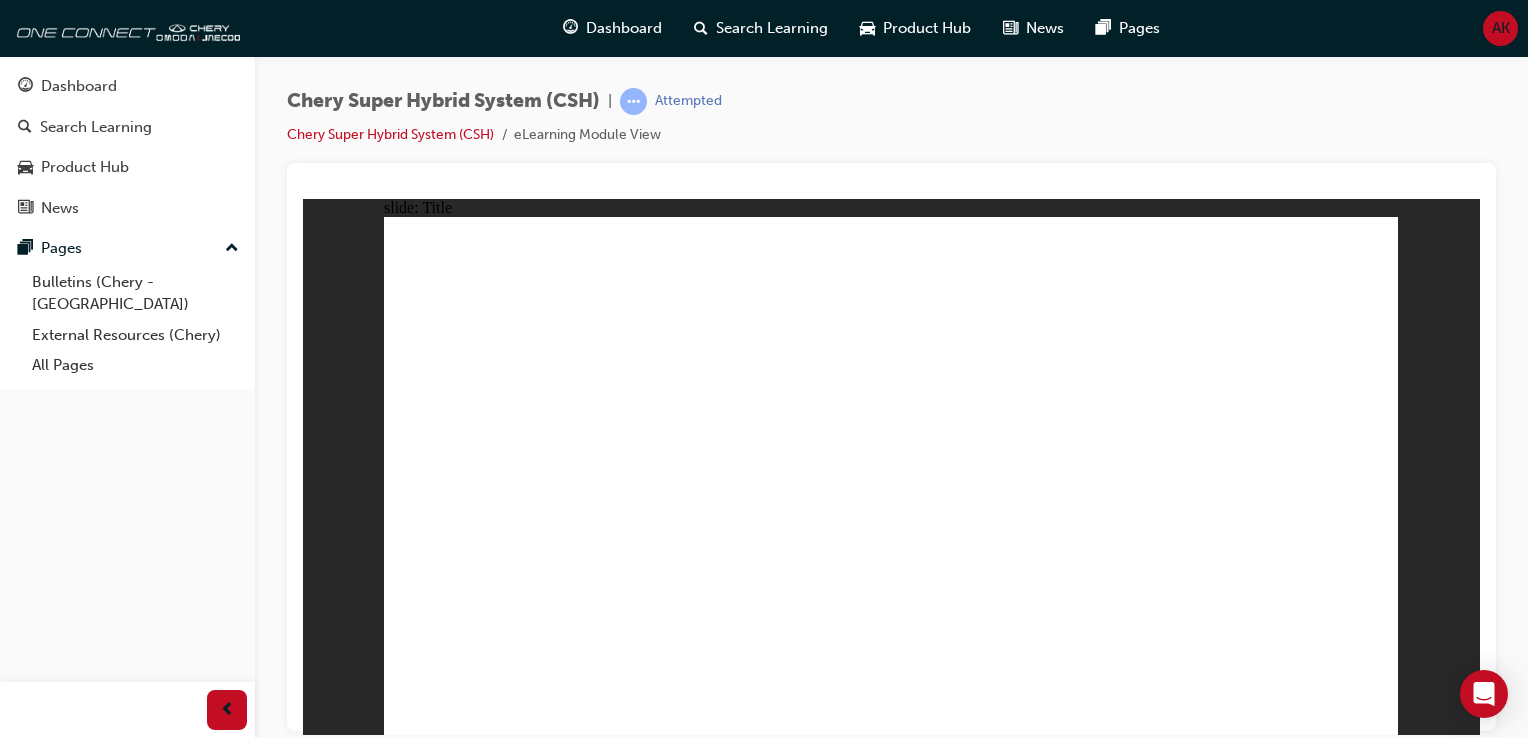 click 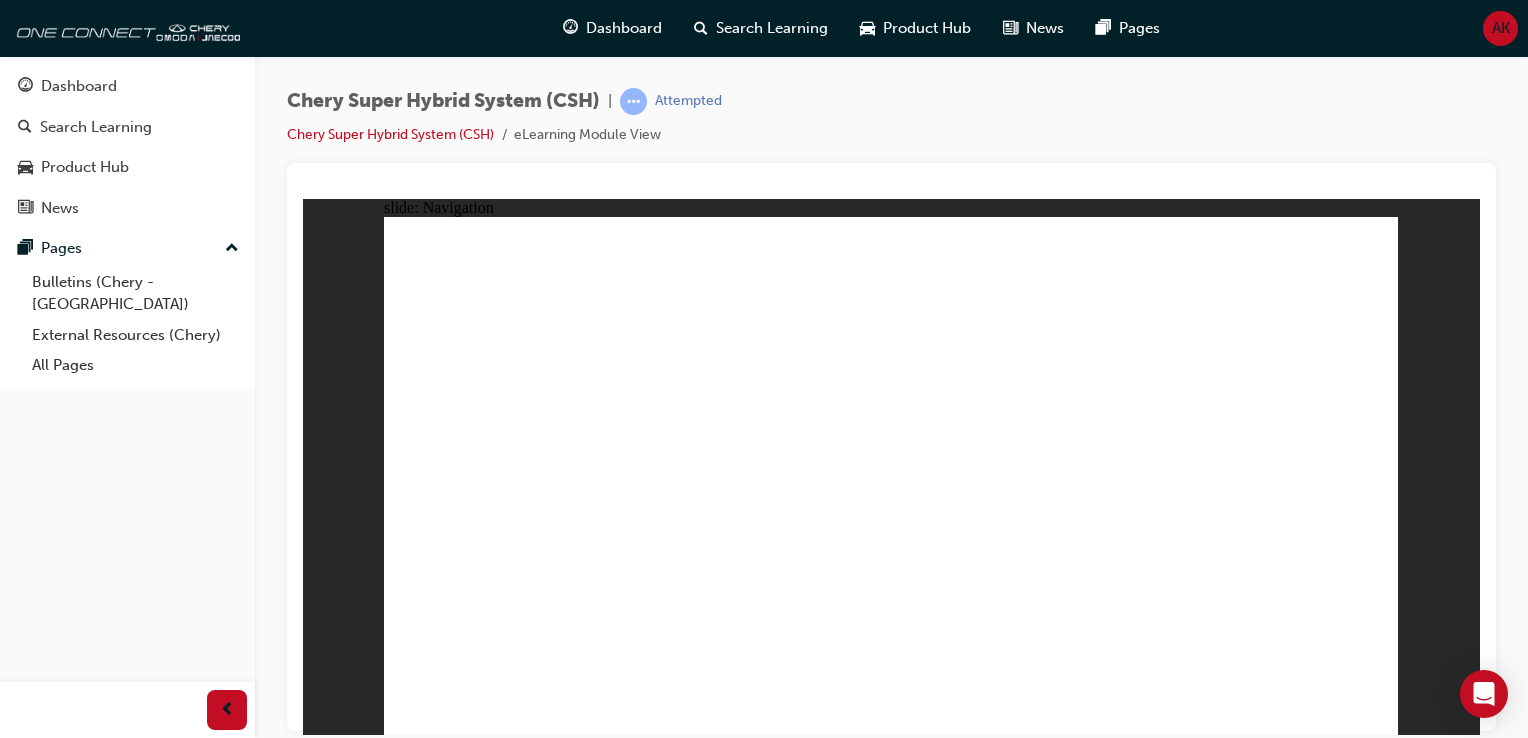 click 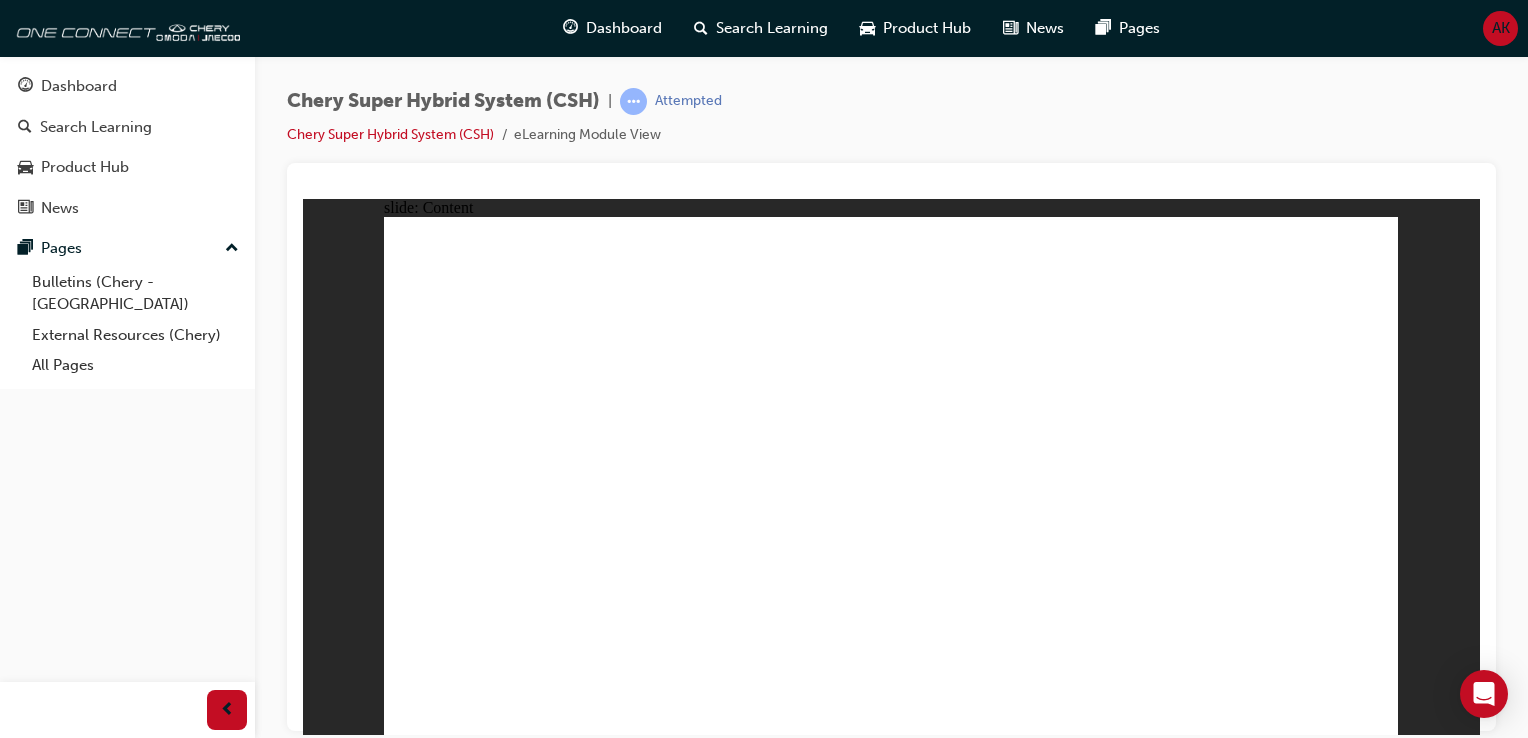 click 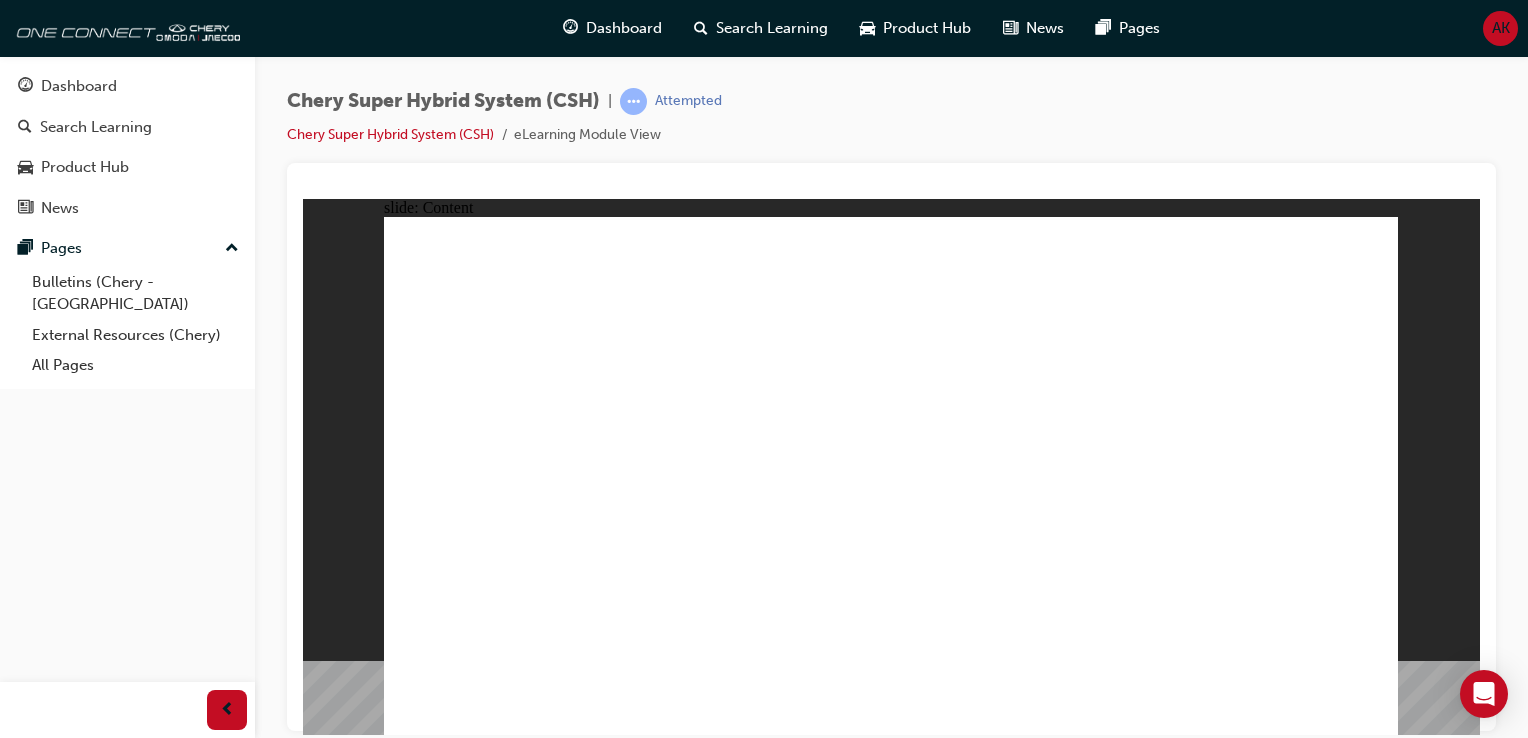 click 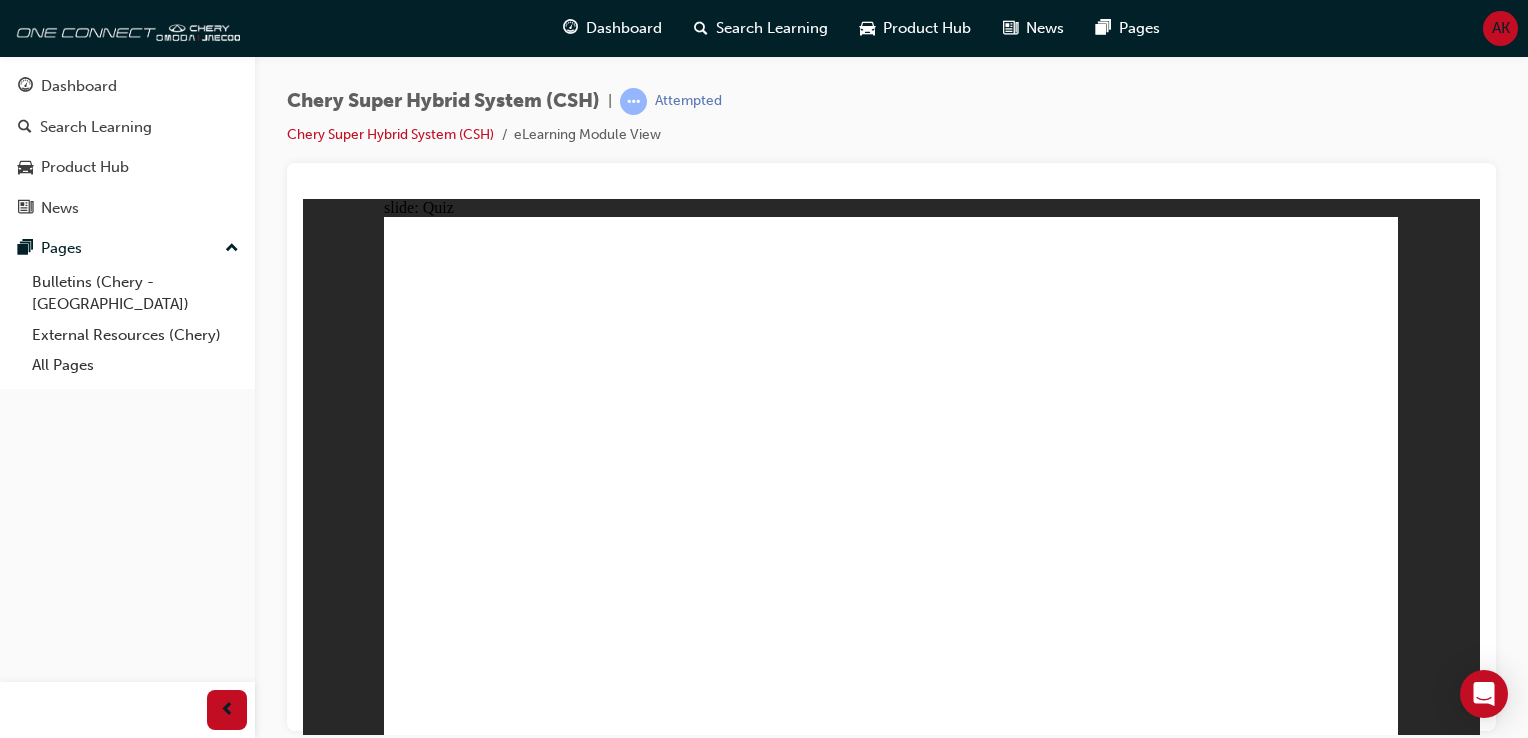 click 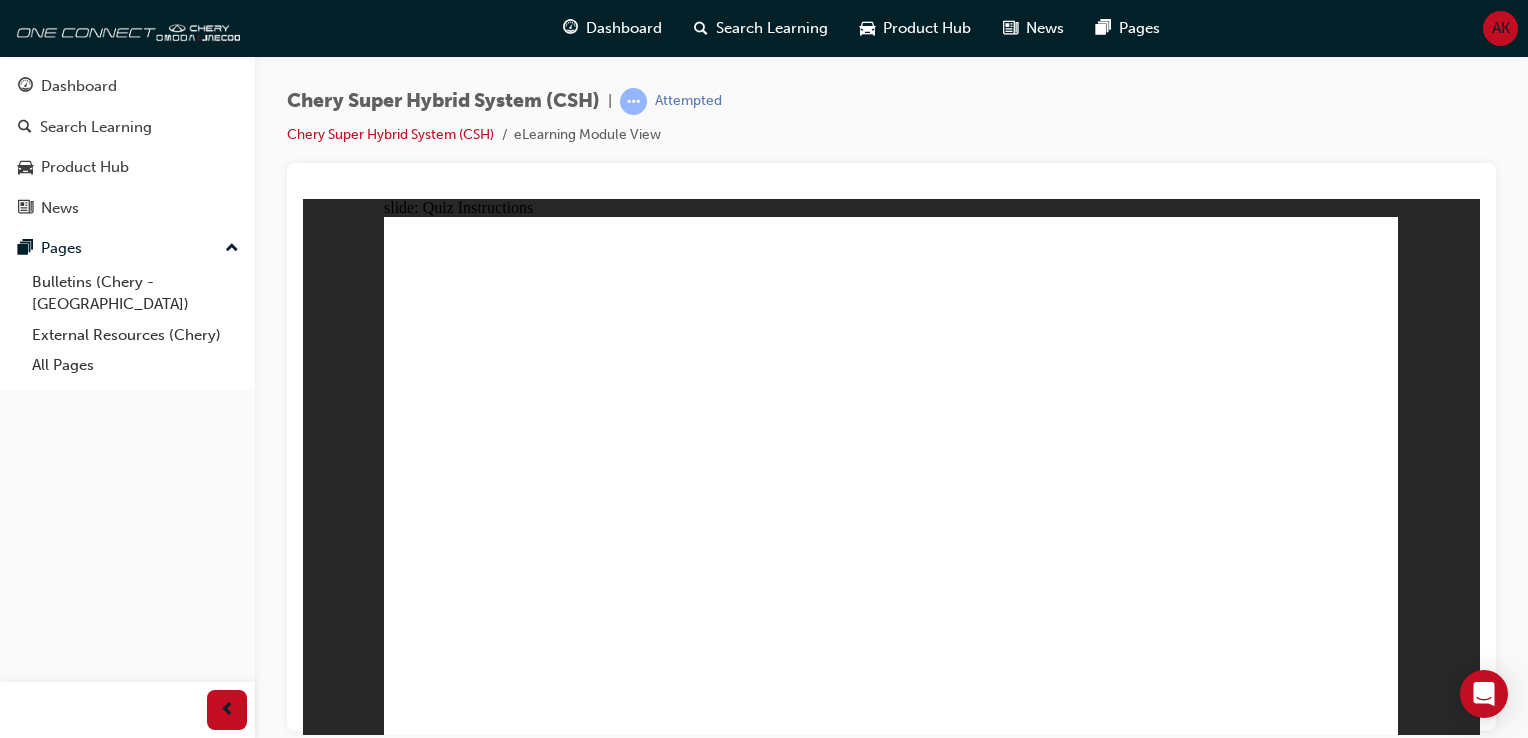 click 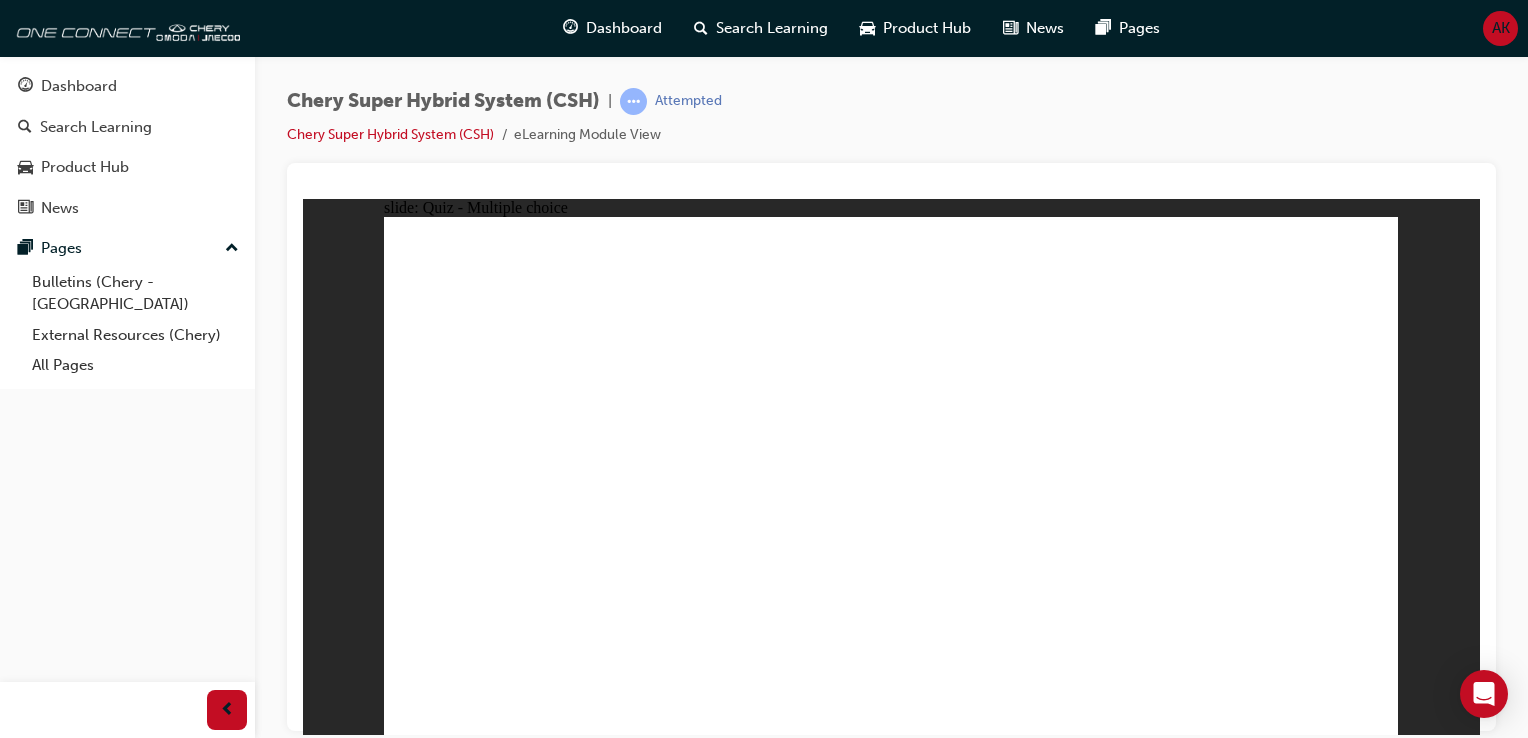 click 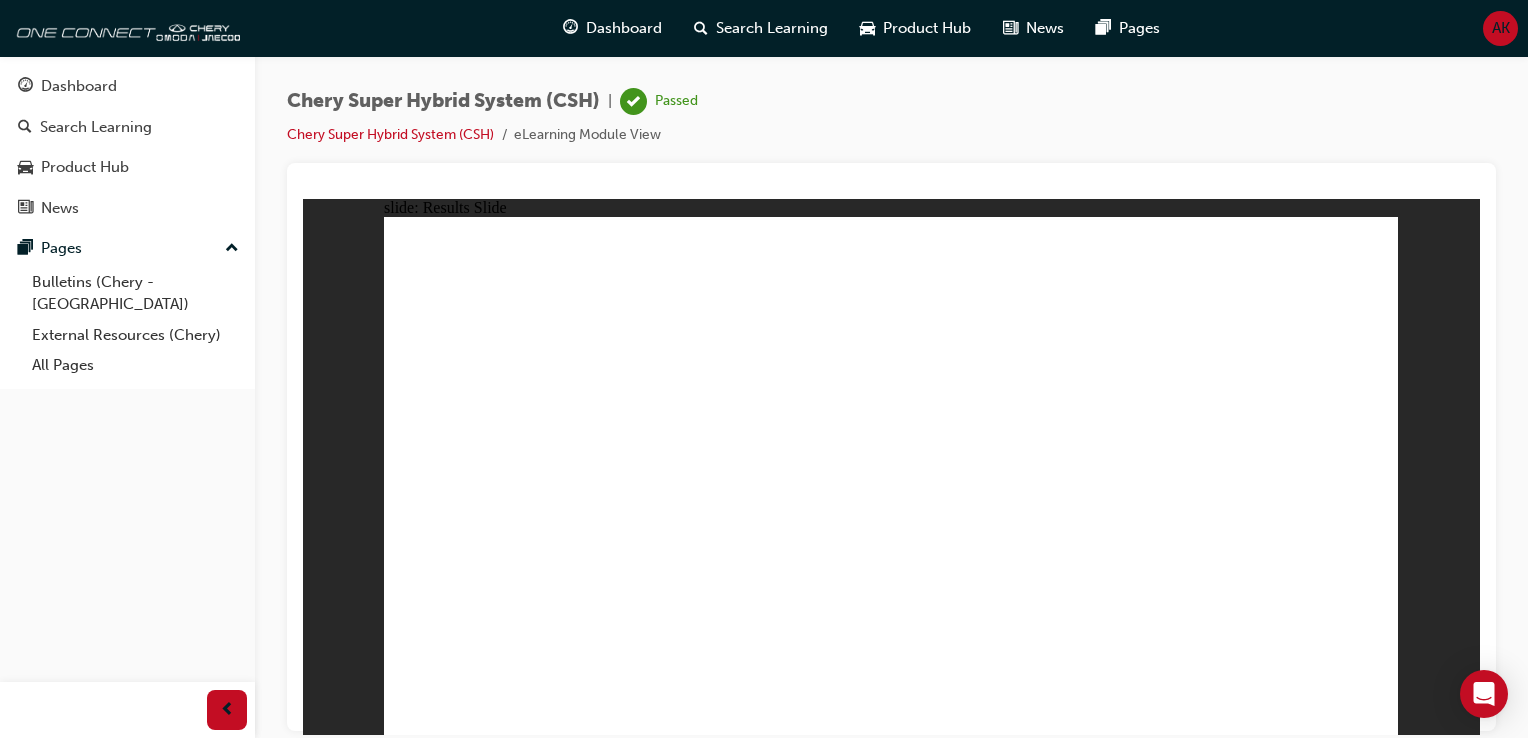 click 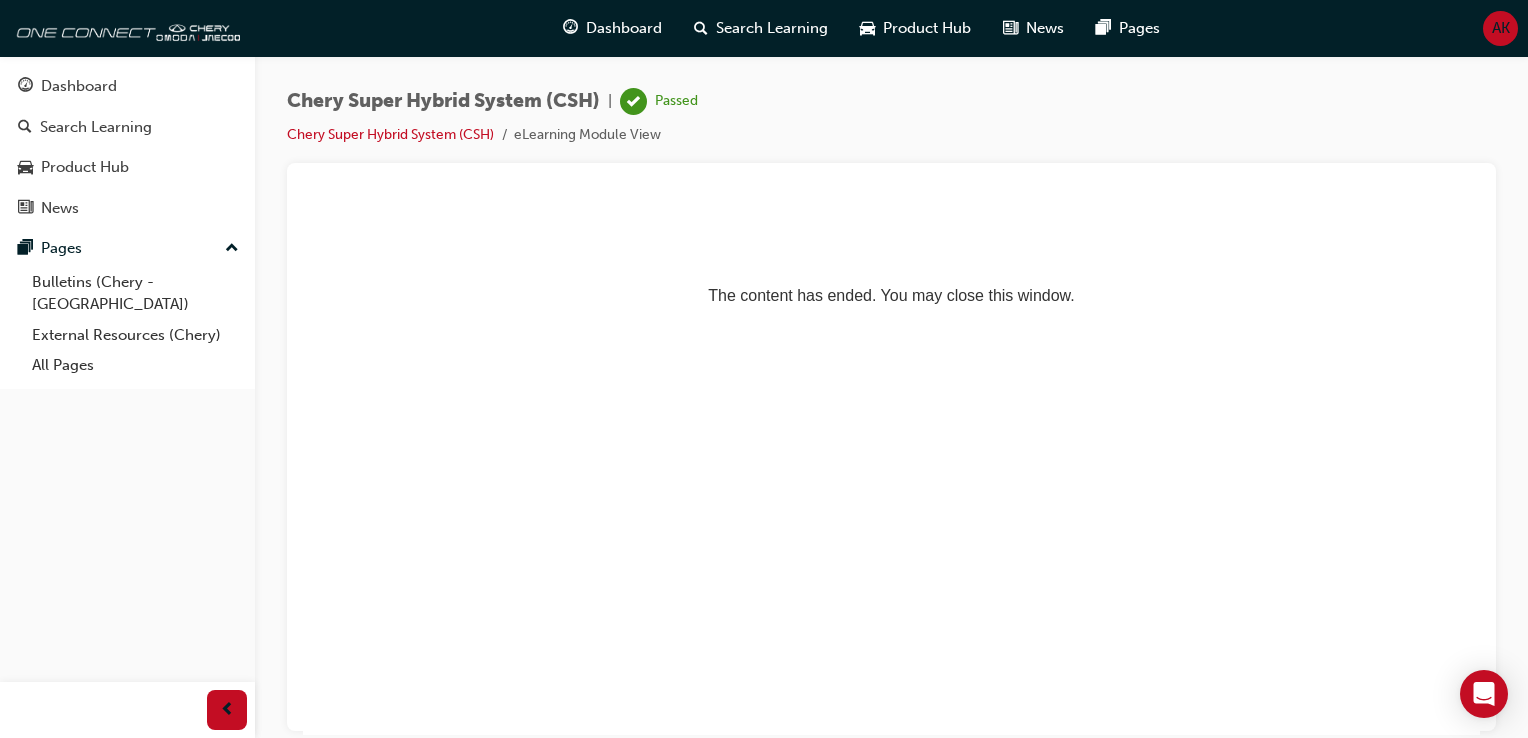 scroll, scrollTop: 0, scrollLeft: 0, axis: both 